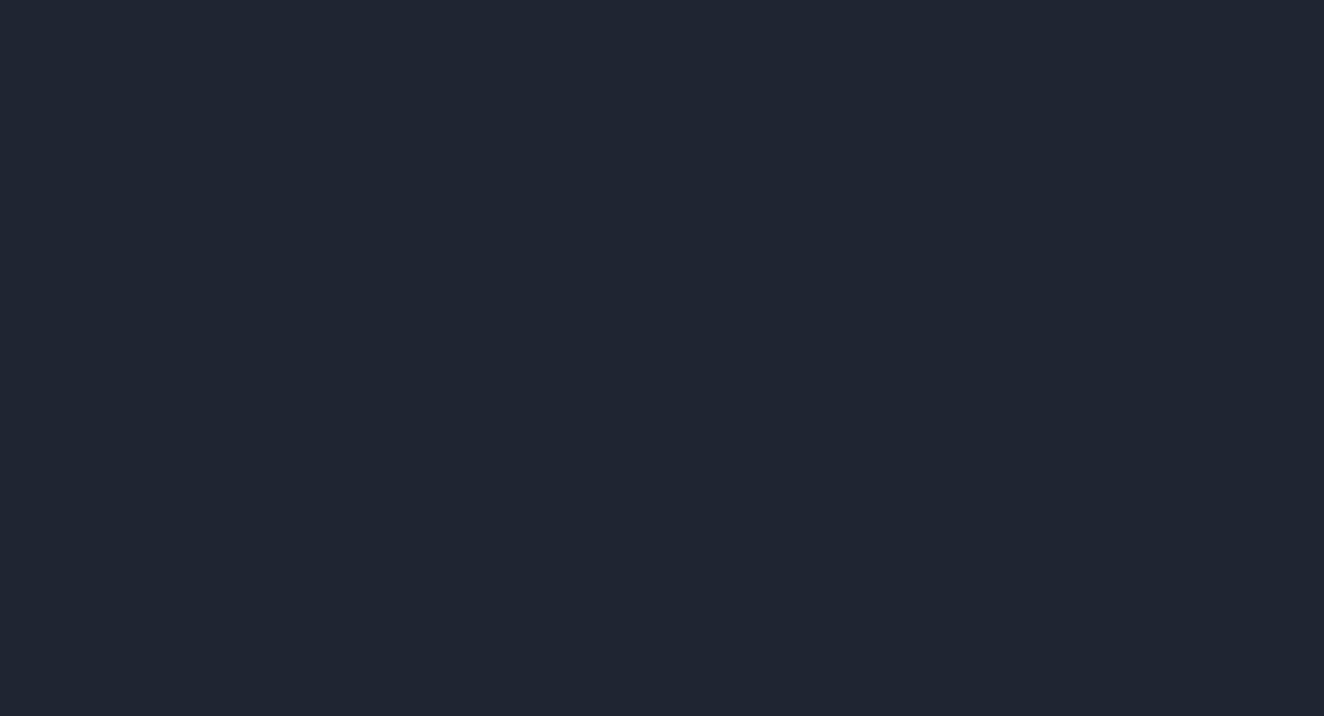 scroll, scrollTop: 0, scrollLeft: 0, axis: both 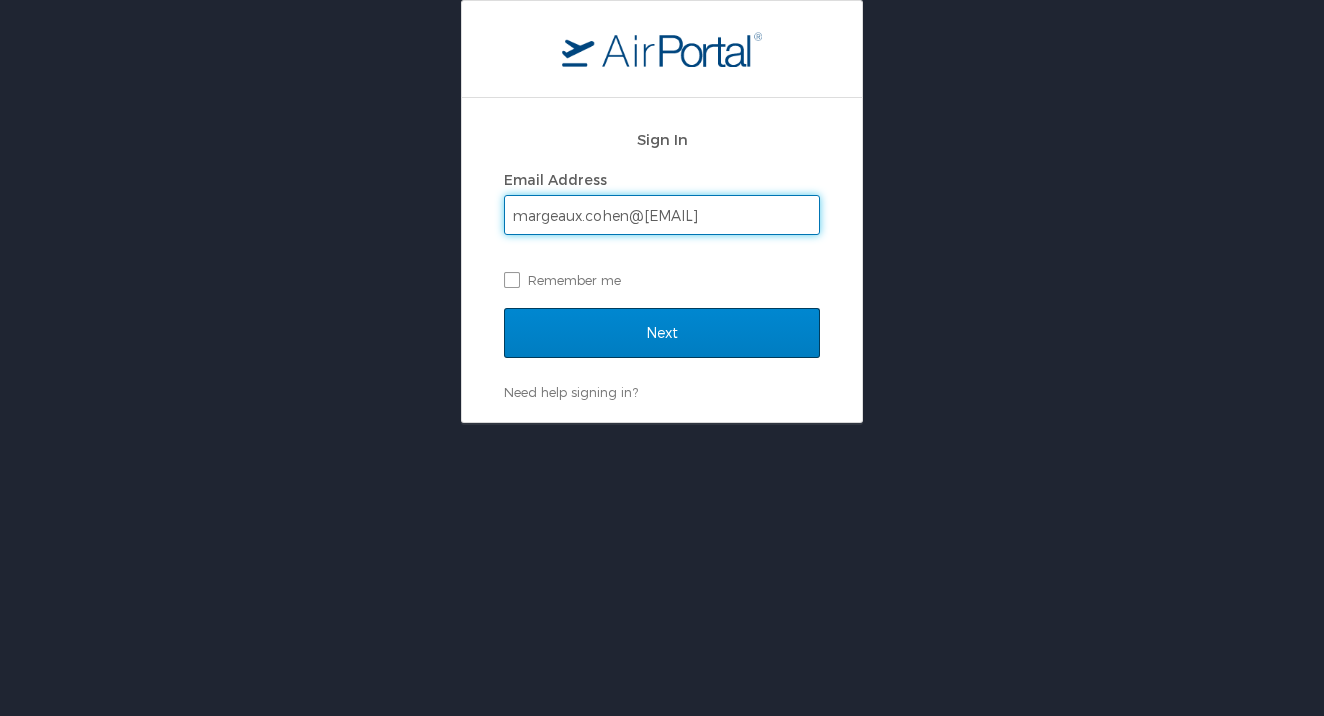 type on "margeaux.cohen@usskiandsnowboard.org" 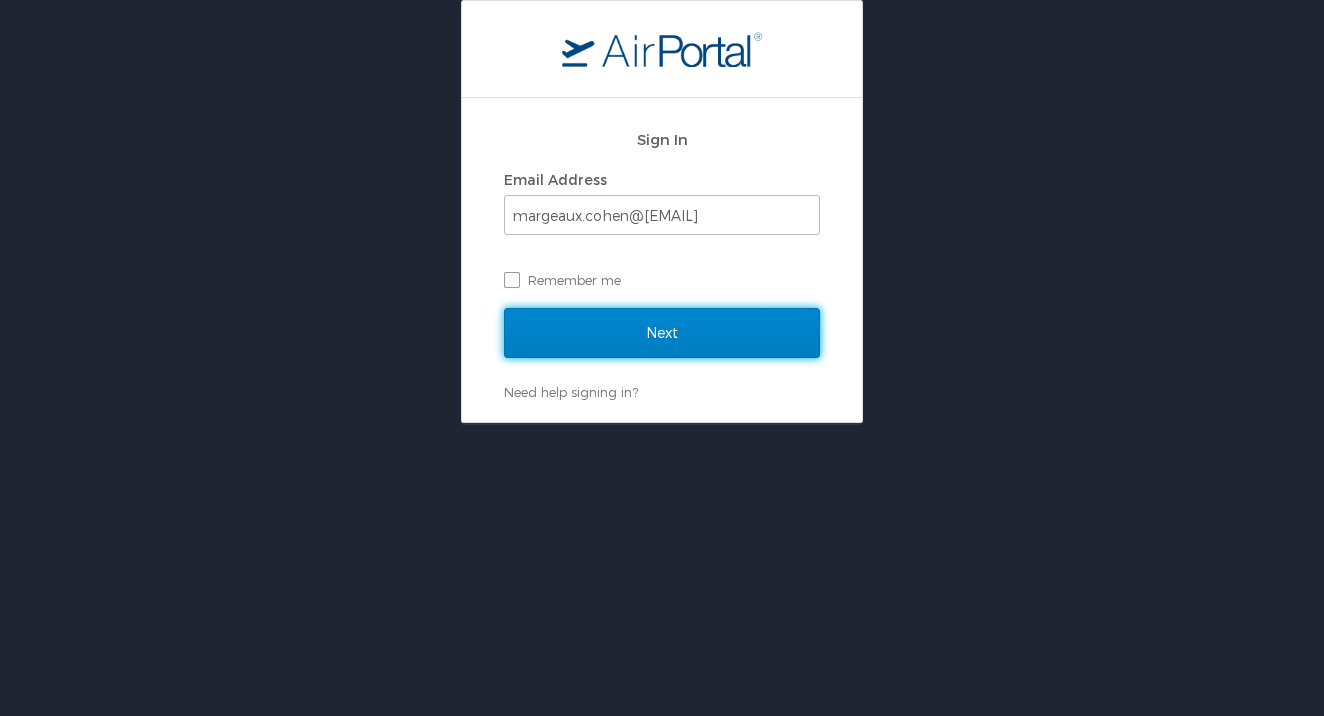 click on "Next" at bounding box center [662, 333] 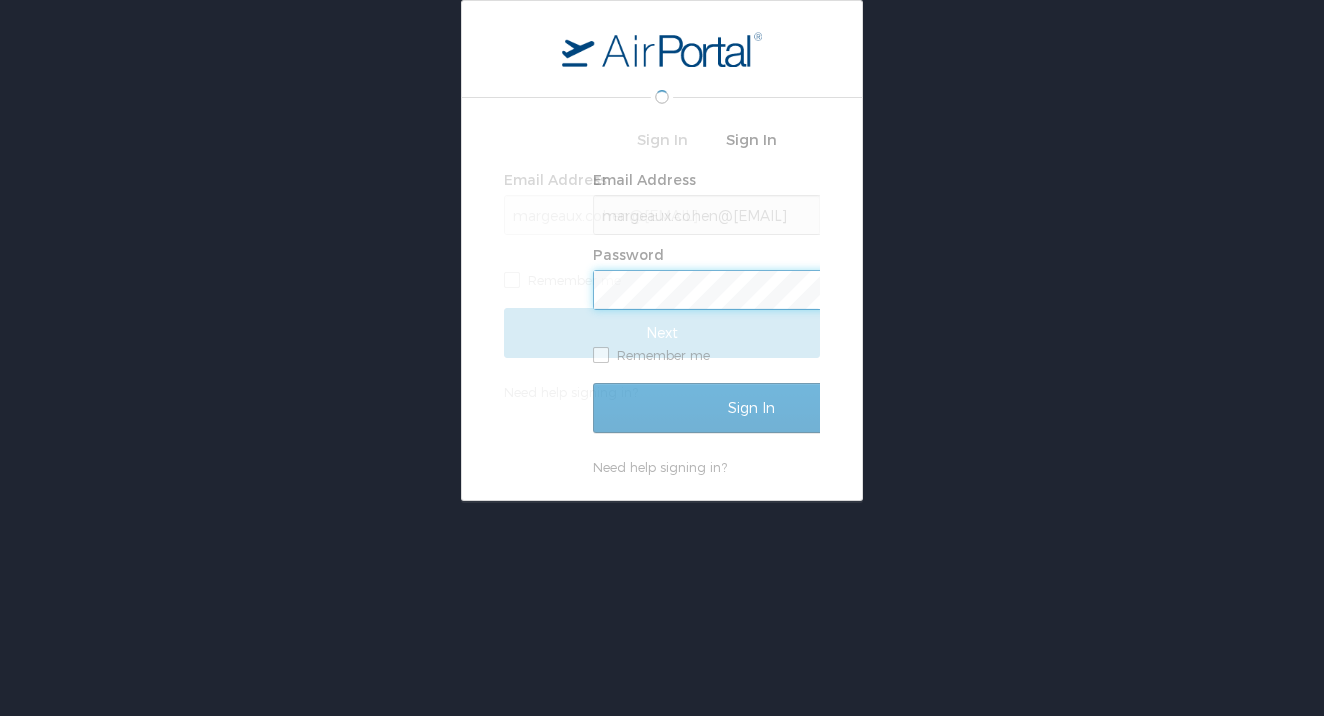 scroll, scrollTop: 0, scrollLeft: 0, axis: both 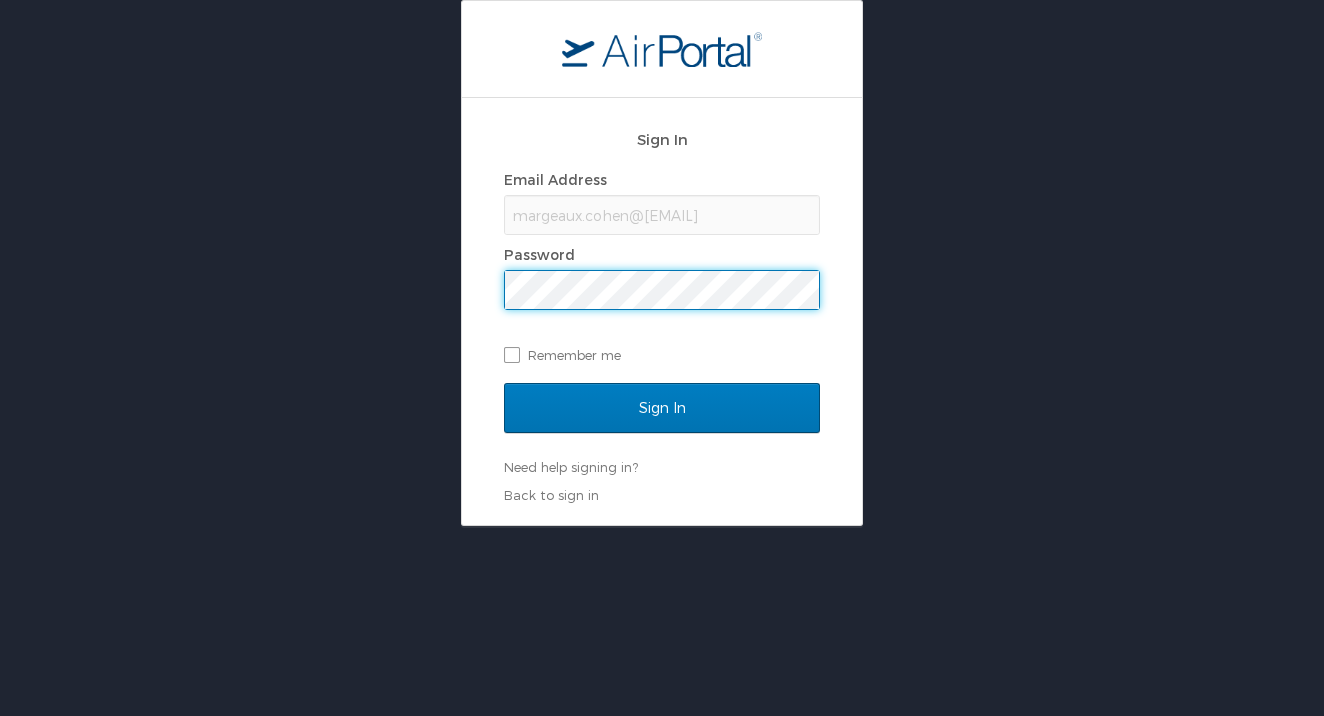 click on "Sign In" at bounding box center (662, 408) 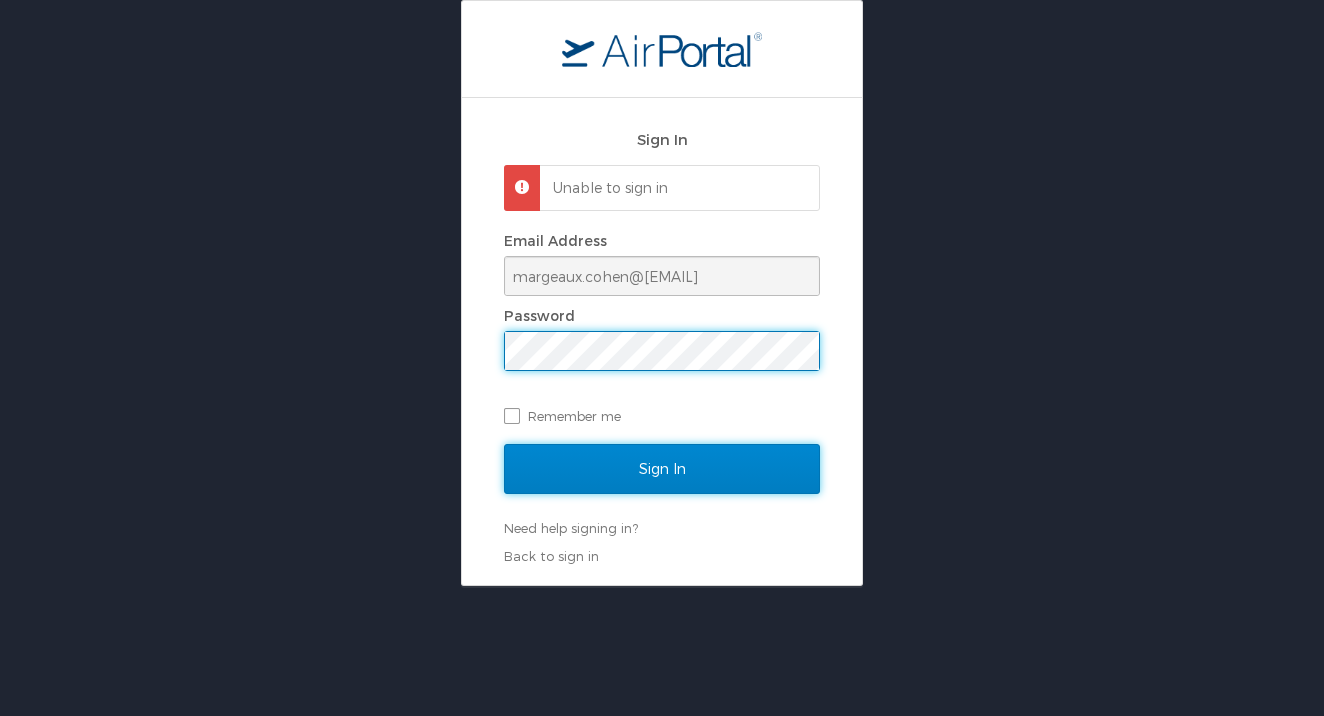 click on "Sign In" at bounding box center [662, 469] 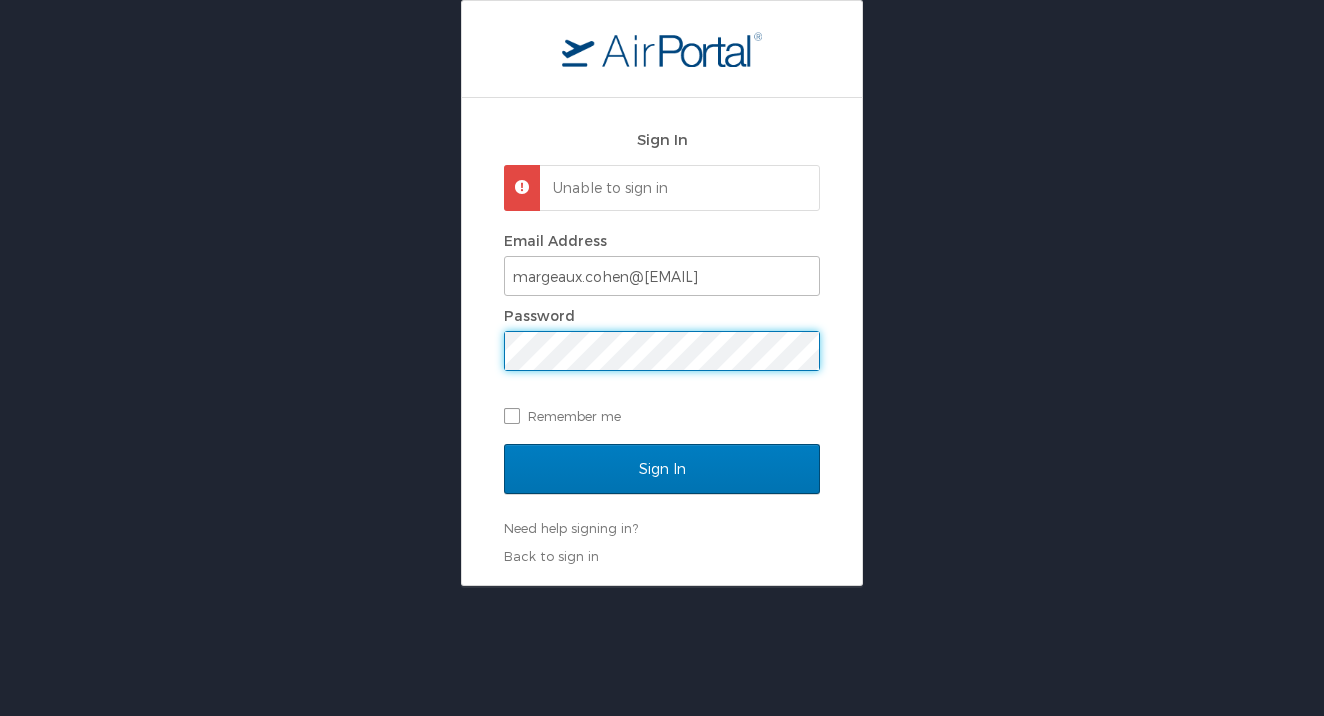 click on "Sign In Unable to sign in Email Address  margeaux.cohen@usskiandsnowboard.org Password  Remember me Sign In Need help signing in? Forgot password? Help Back to sign in" at bounding box center [662, 293] 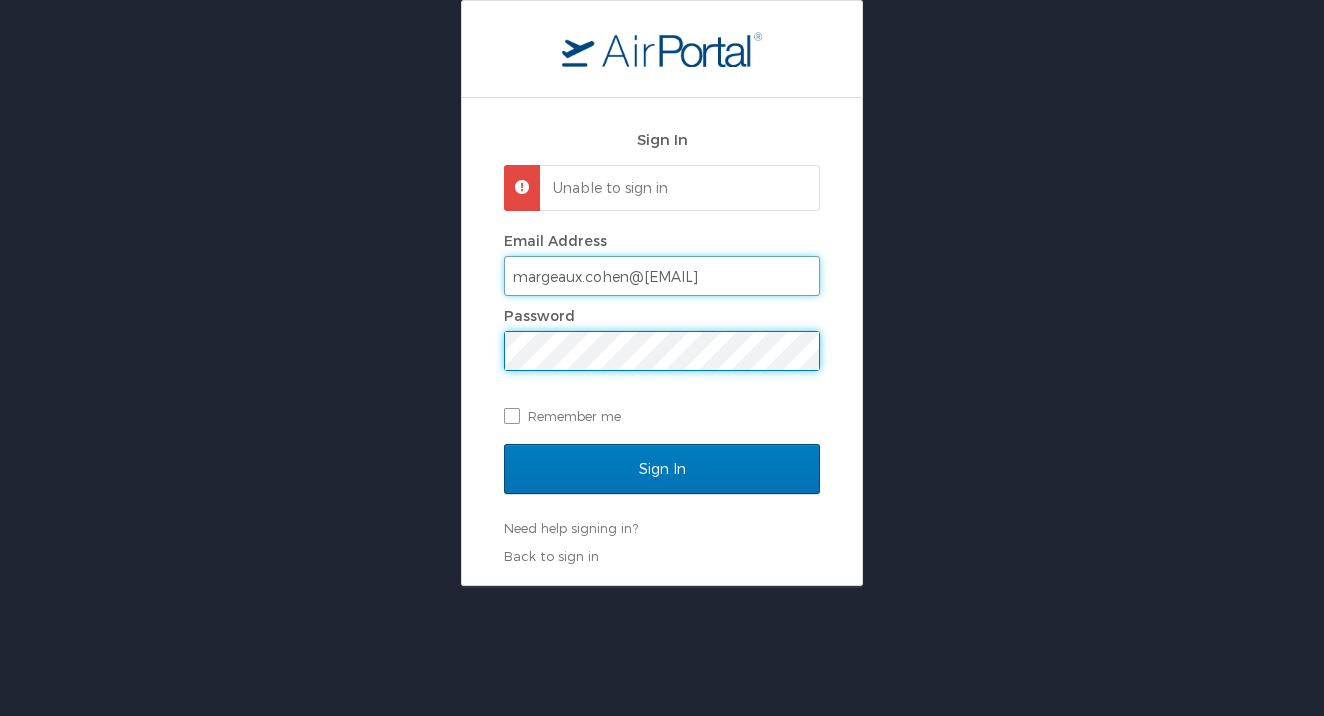 click on "margeaux.cohen@usskiandsnowboard.org" at bounding box center (662, 276) 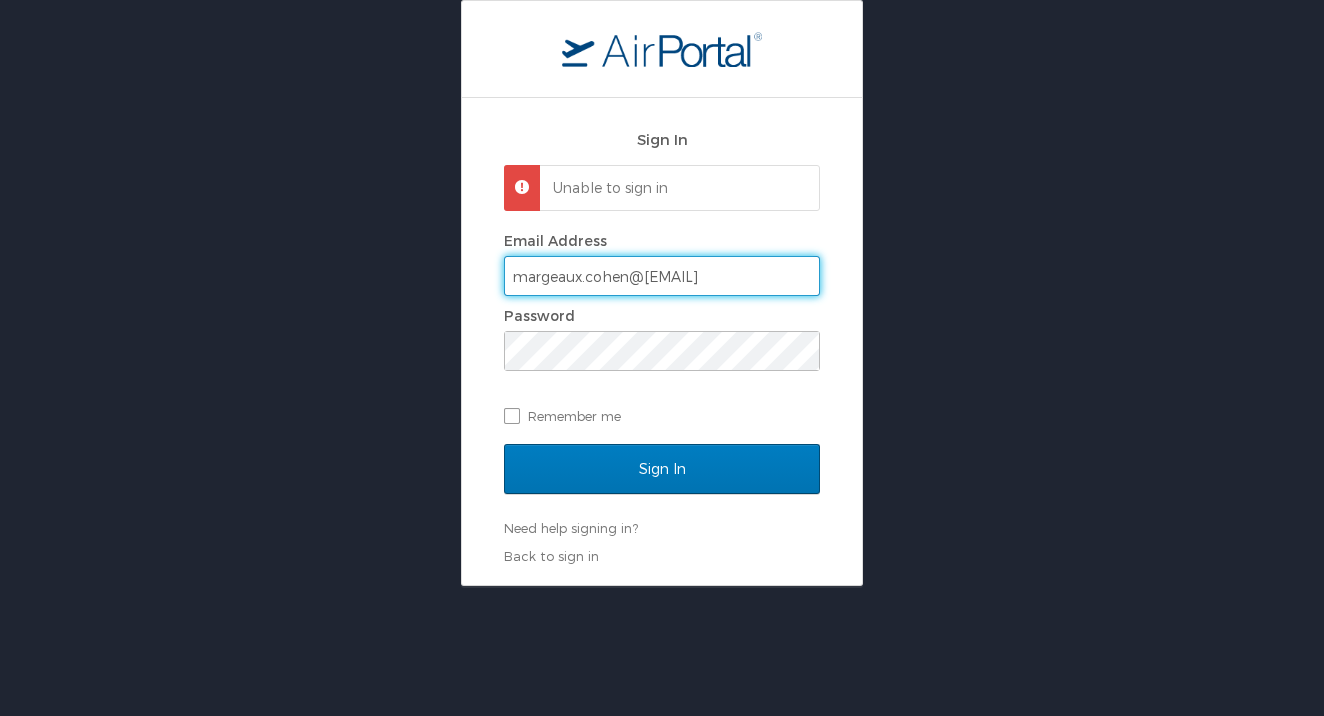 click on "margeaux.cohen@usskiandsnowboard.org" at bounding box center [662, 276] 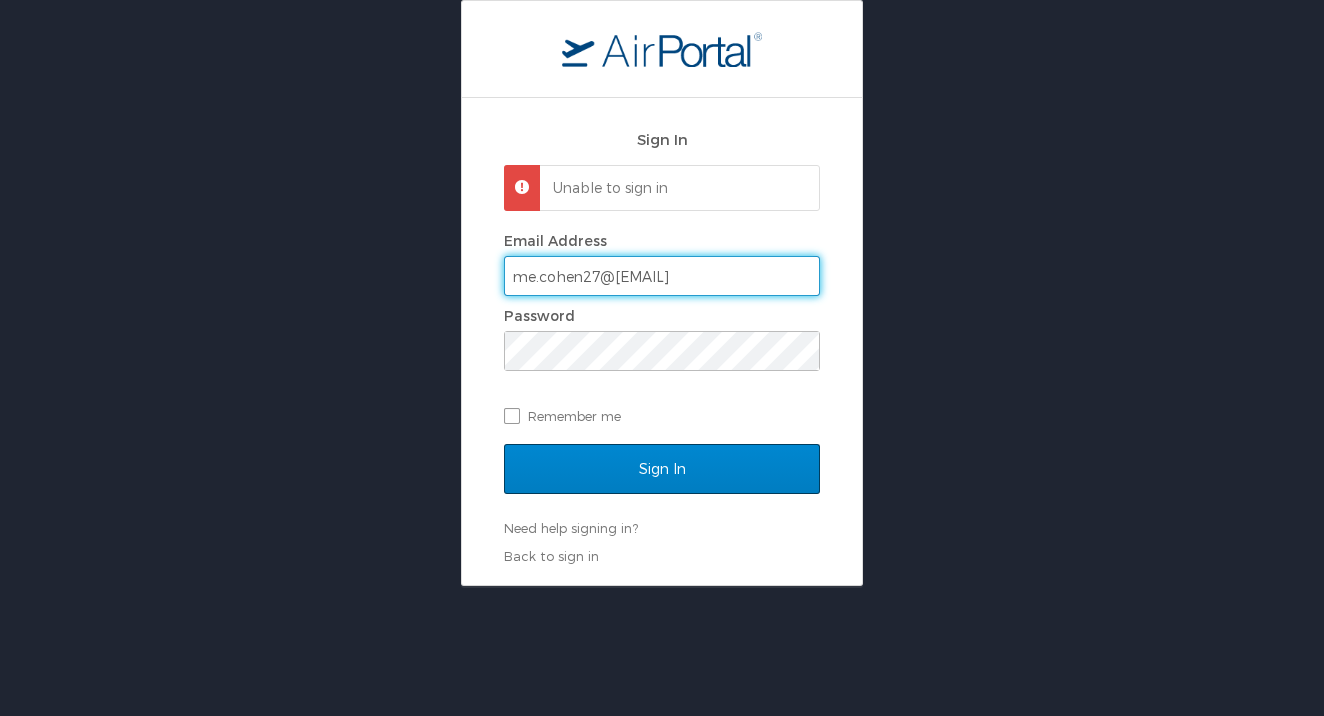 type on "me.cohen27@gmail.com" 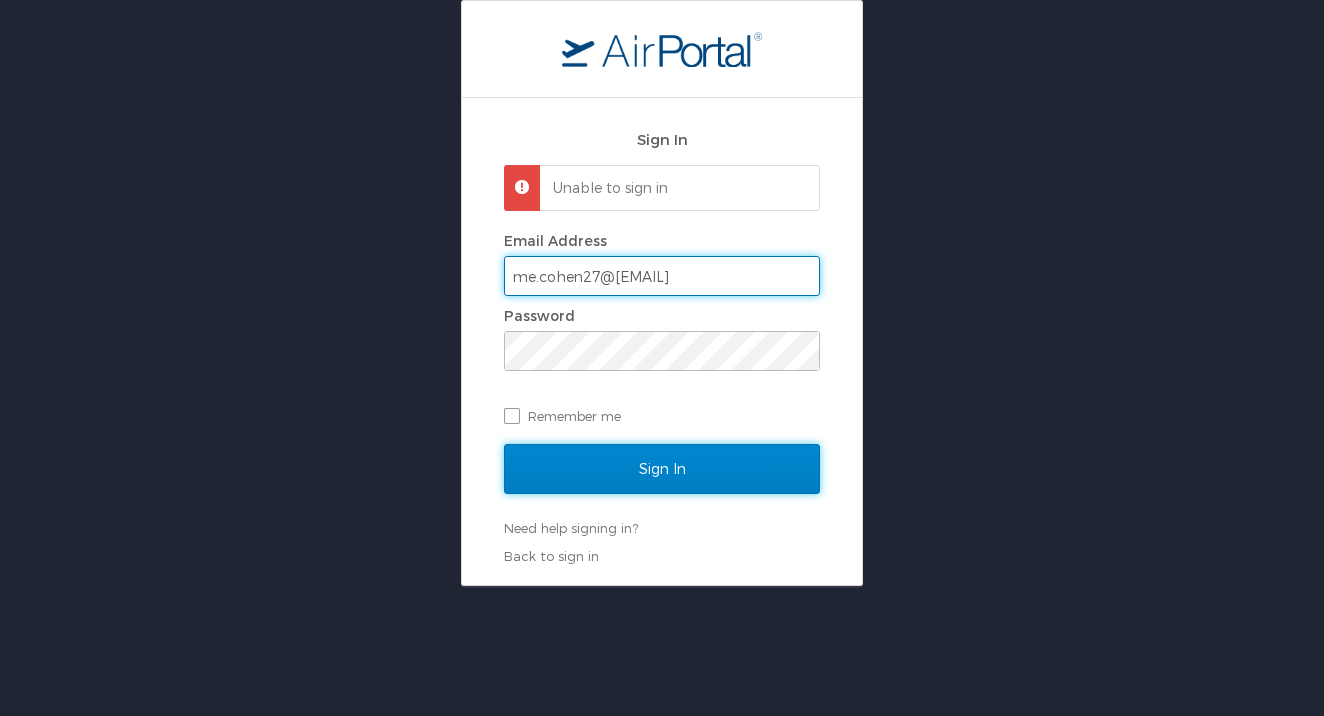 click on "Sign In" at bounding box center [662, 469] 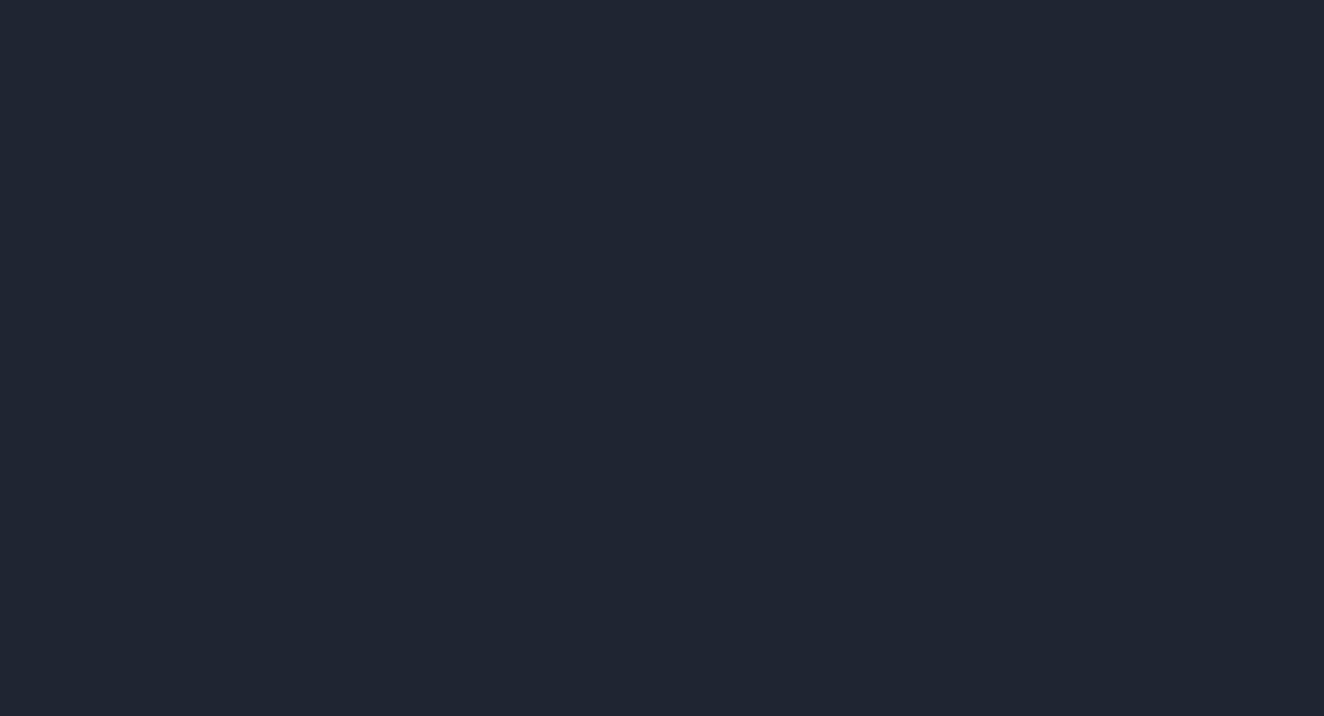 scroll, scrollTop: 0, scrollLeft: 0, axis: both 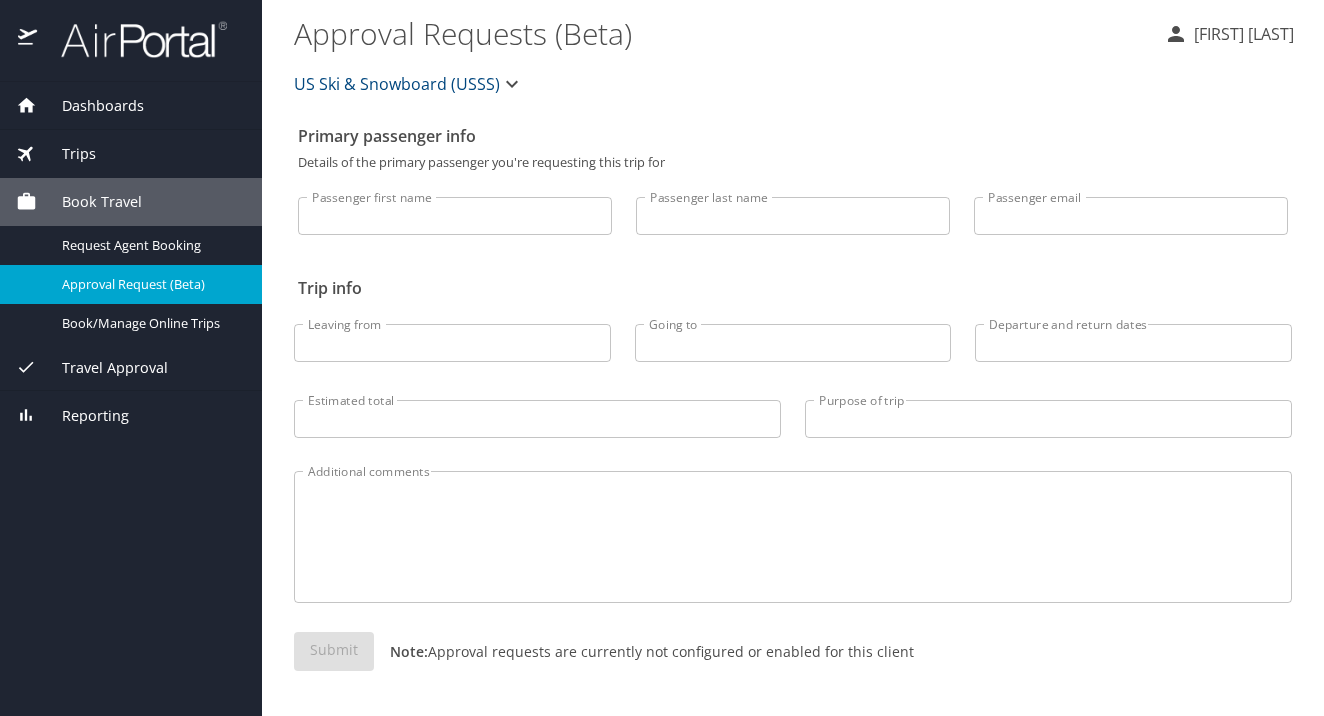 click 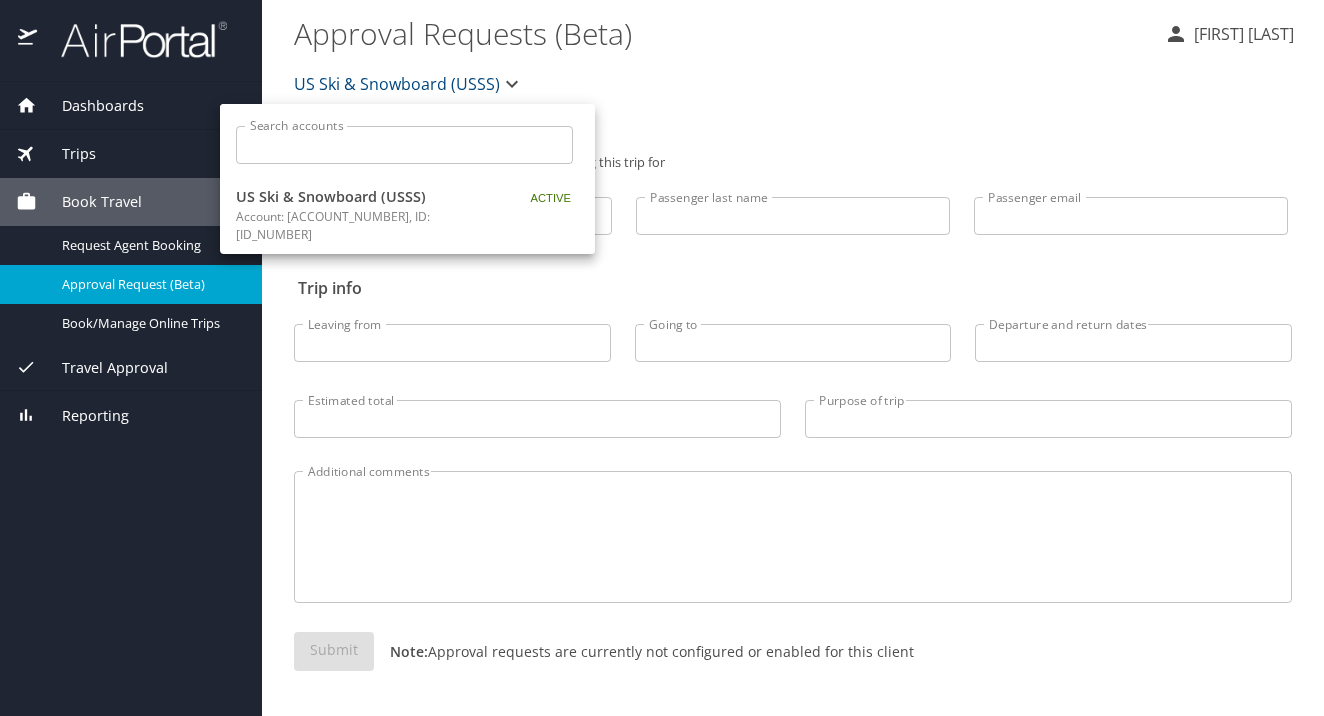 click at bounding box center [662, 358] 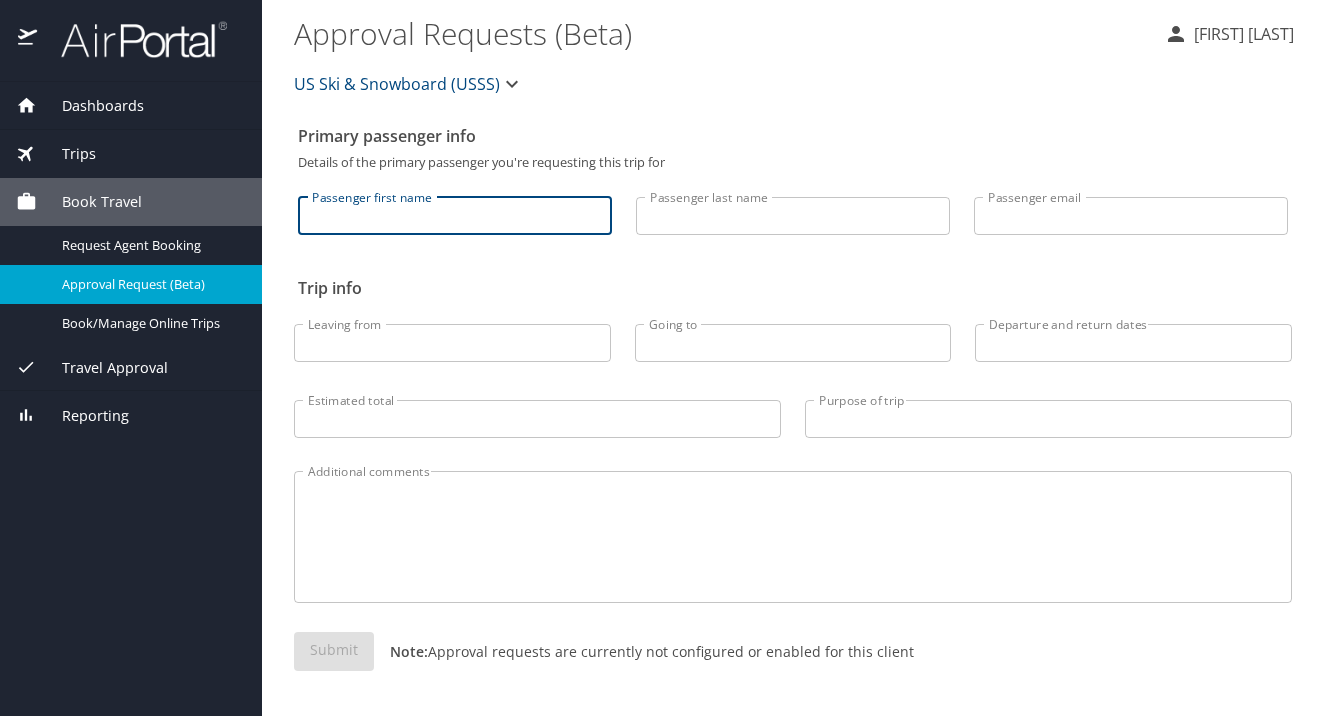 click on "Passenger first name" at bounding box center [455, 216] 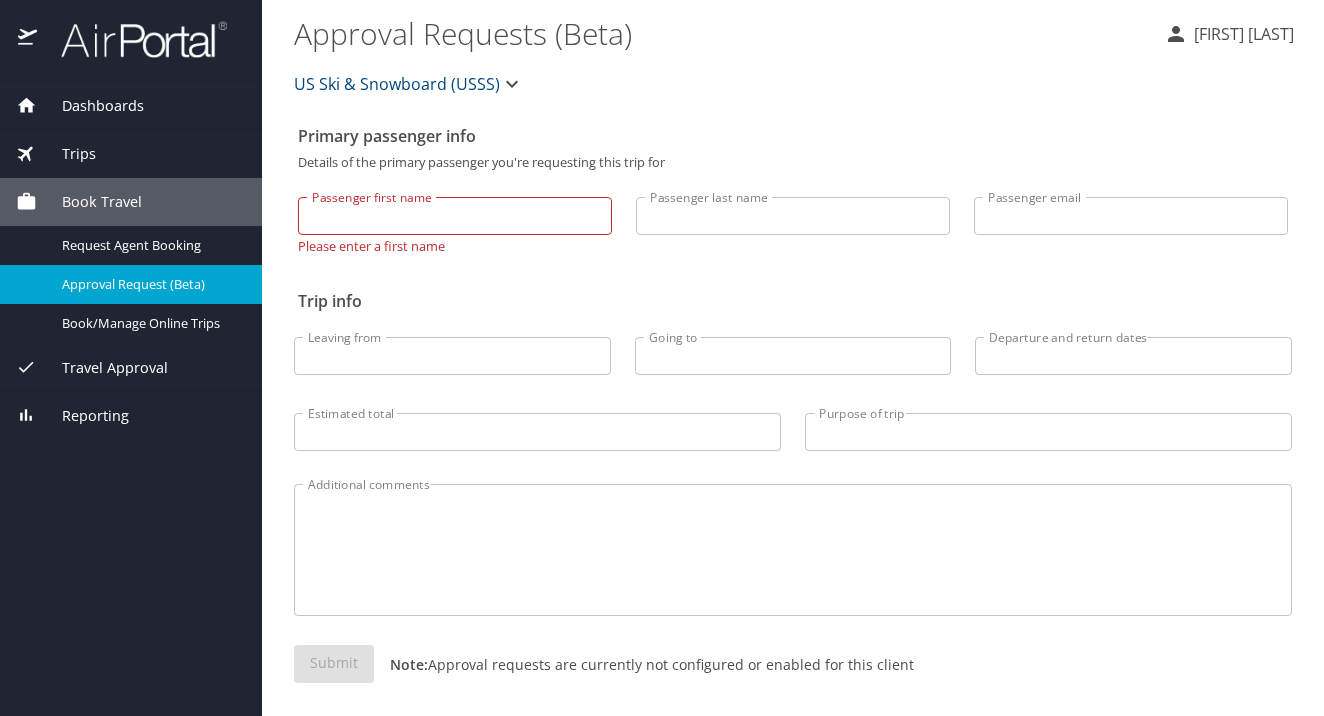 click on "Travel Approval" at bounding box center [102, 368] 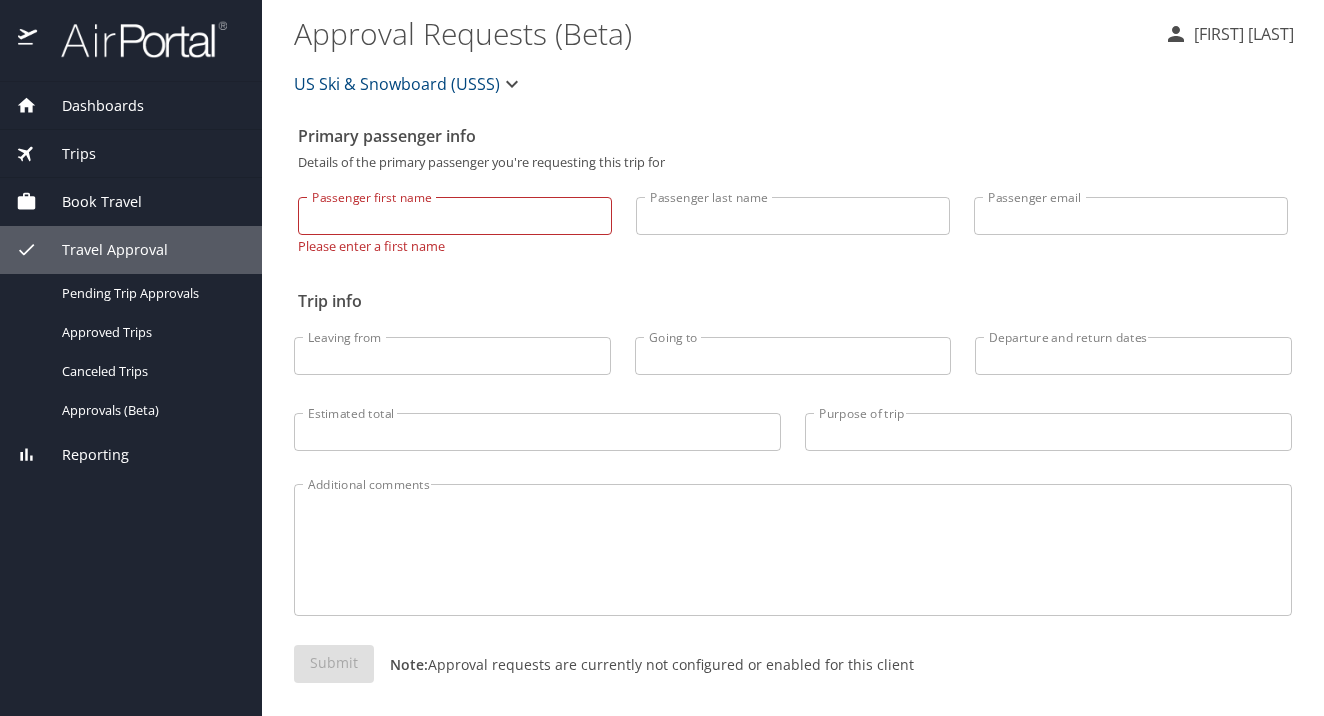 click on "Passenger first name" at bounding box center (455, 216) 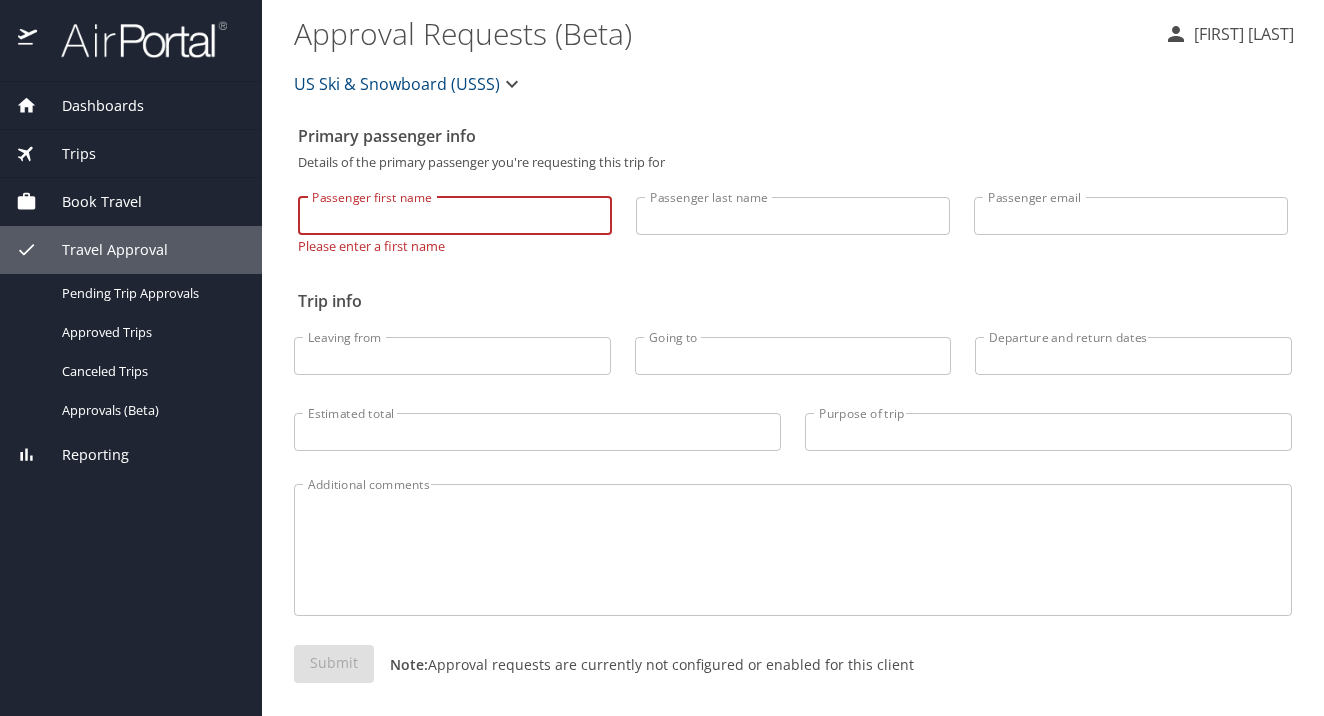 type on "Margeaux" 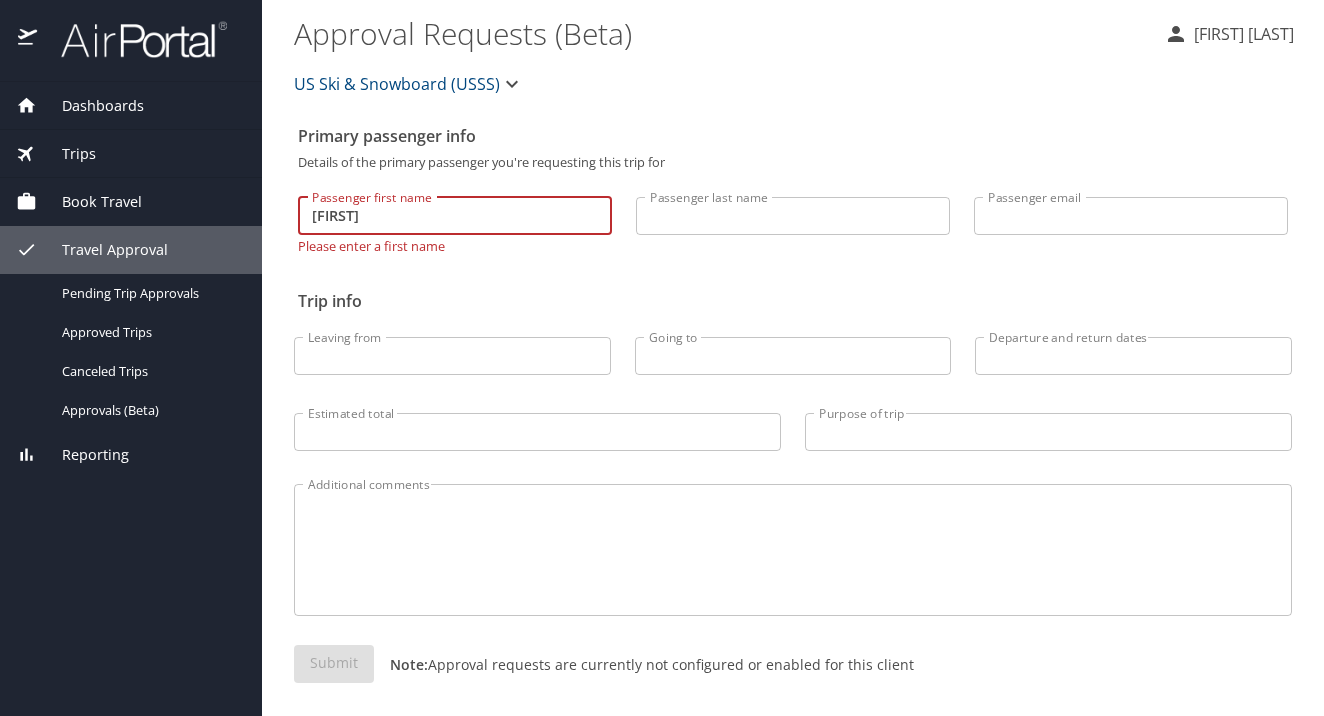 type on "Cohen" 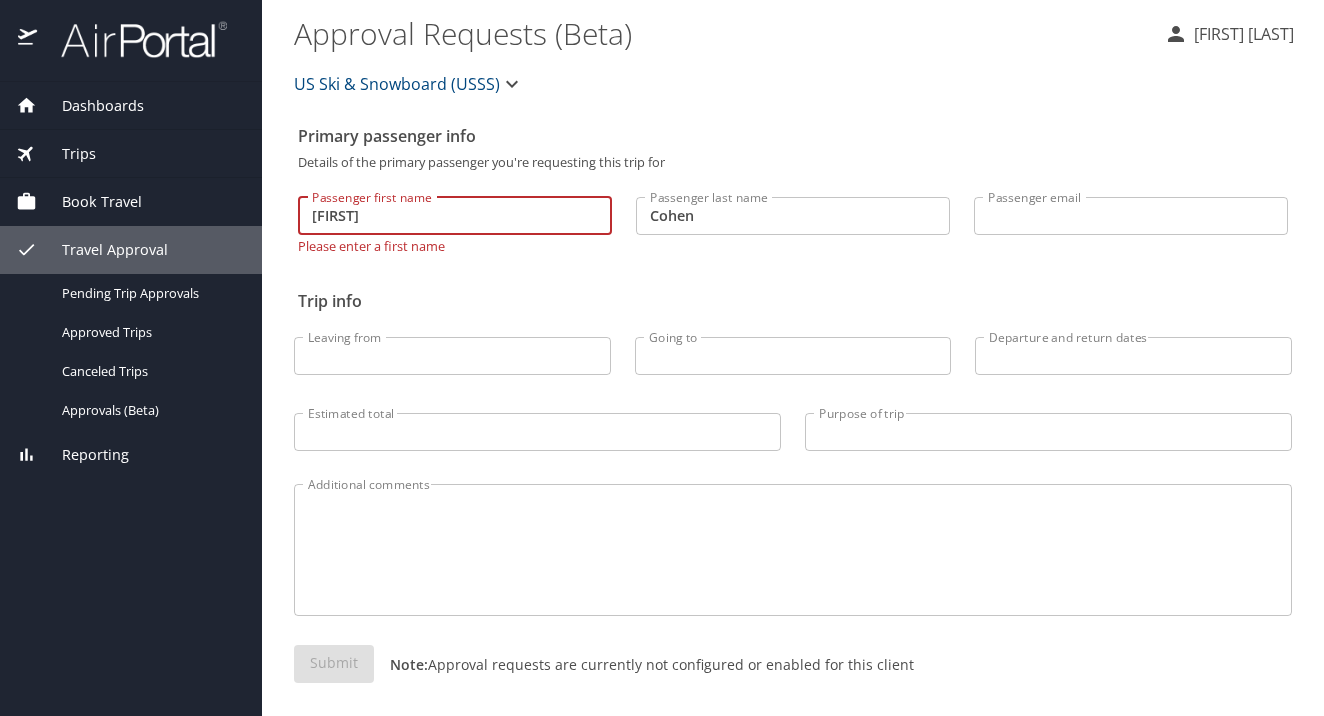 type on "me.cohen27@gmail.com" 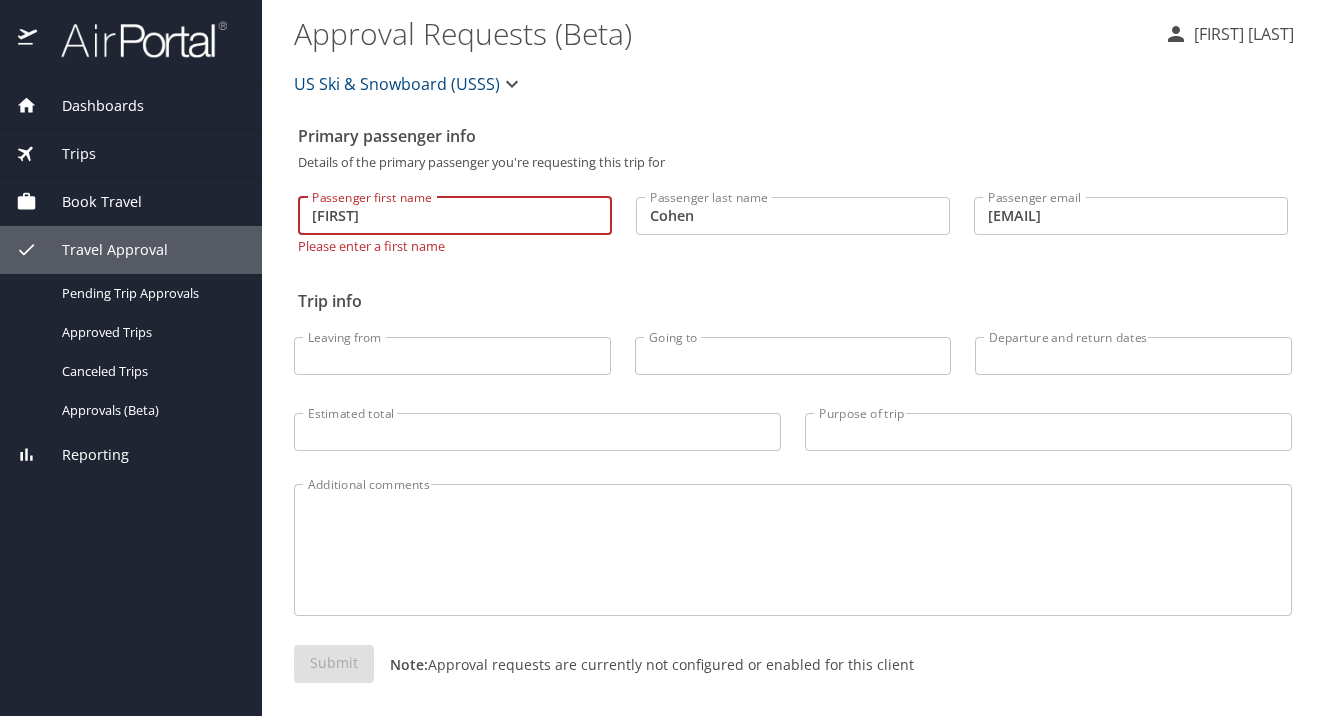 click on "Primary passenger info Details of the primary passenger you're requesting this trip for Passenger first name Margeaux Passenger first name Please enter a first name Passenger last name Cohen Passenger last name Passenger email me.cohen27@gmail.com Passenger email Trip info Leaving from Leaving from Going to Going to Departure and return dates Departure and return dates Estimated total Estimated total Purpose of trip Purpose of trip Additional comments Additional comments Submit Note:  Approval requests are currently not configured or enabled for this client" at bounding box center [793, 421] 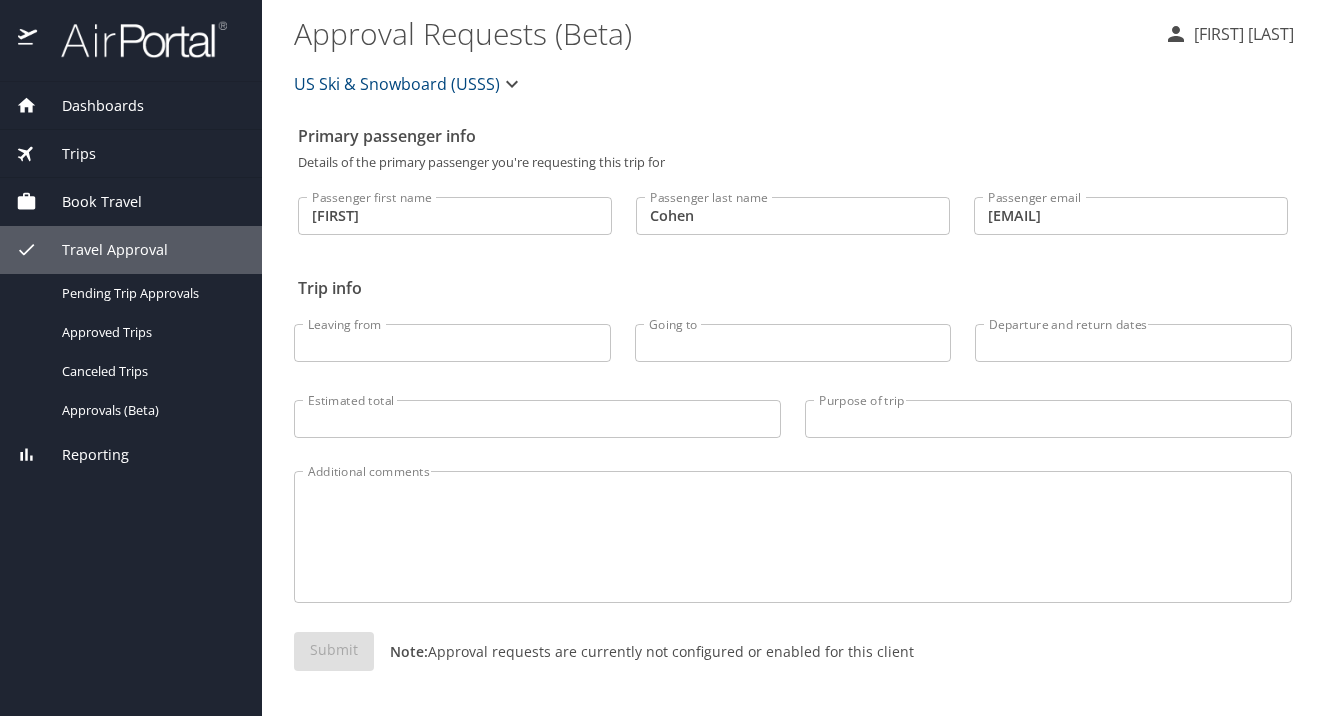 click on "Trips" at bounding box center (66, 154) 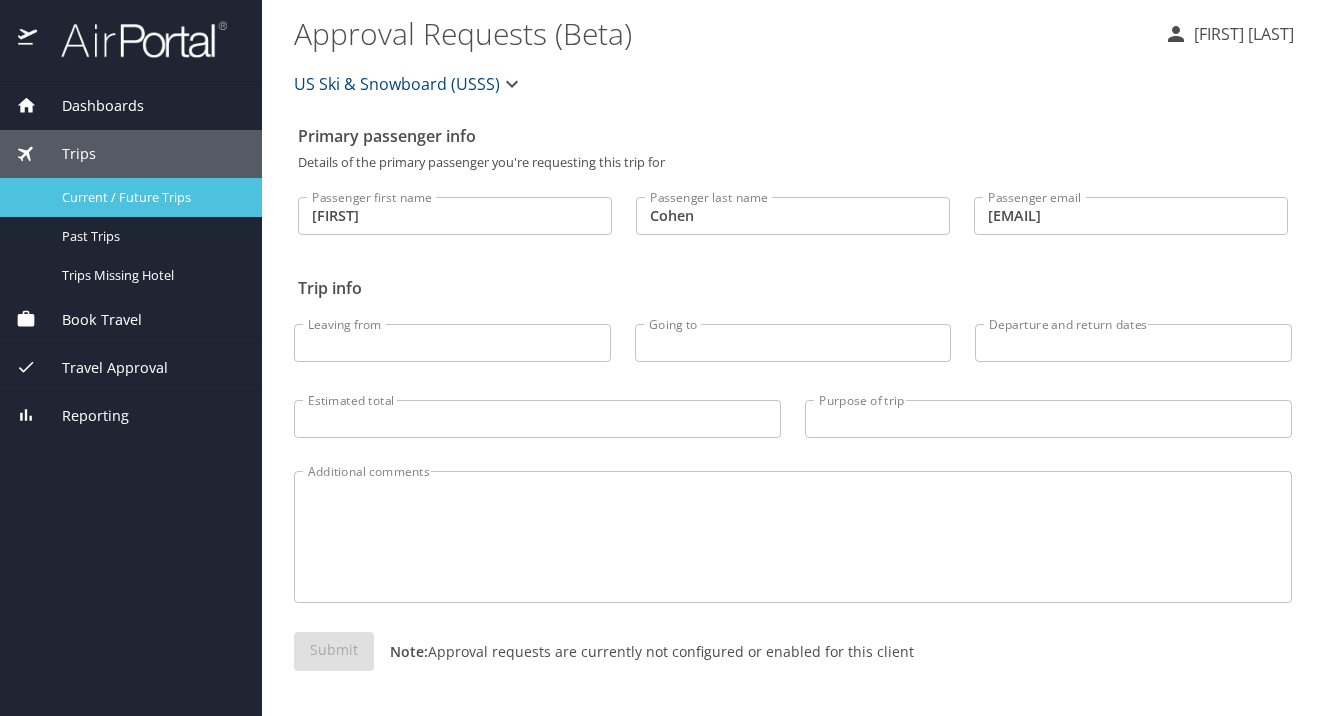 click on "Current / Future Trips" at bounding box center (150, 197) 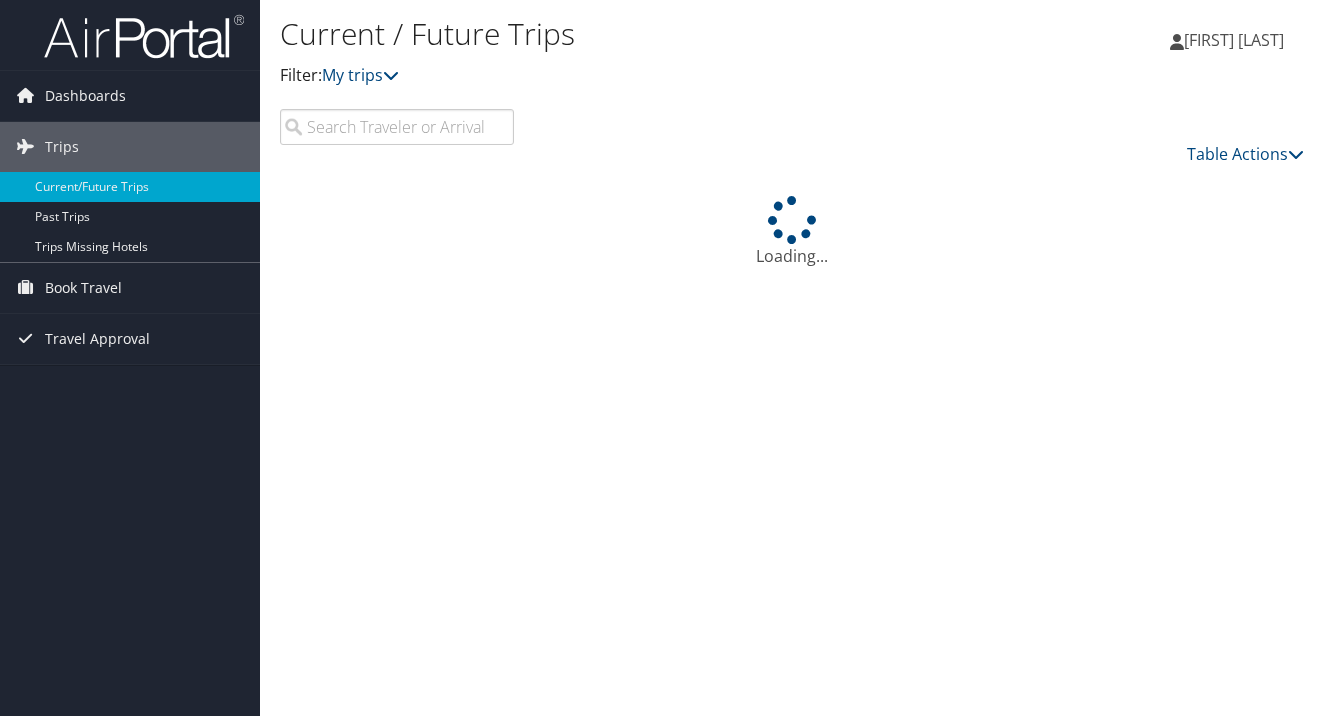 scroll, scrollTop: 0, scrollLeft: 0, axis: both 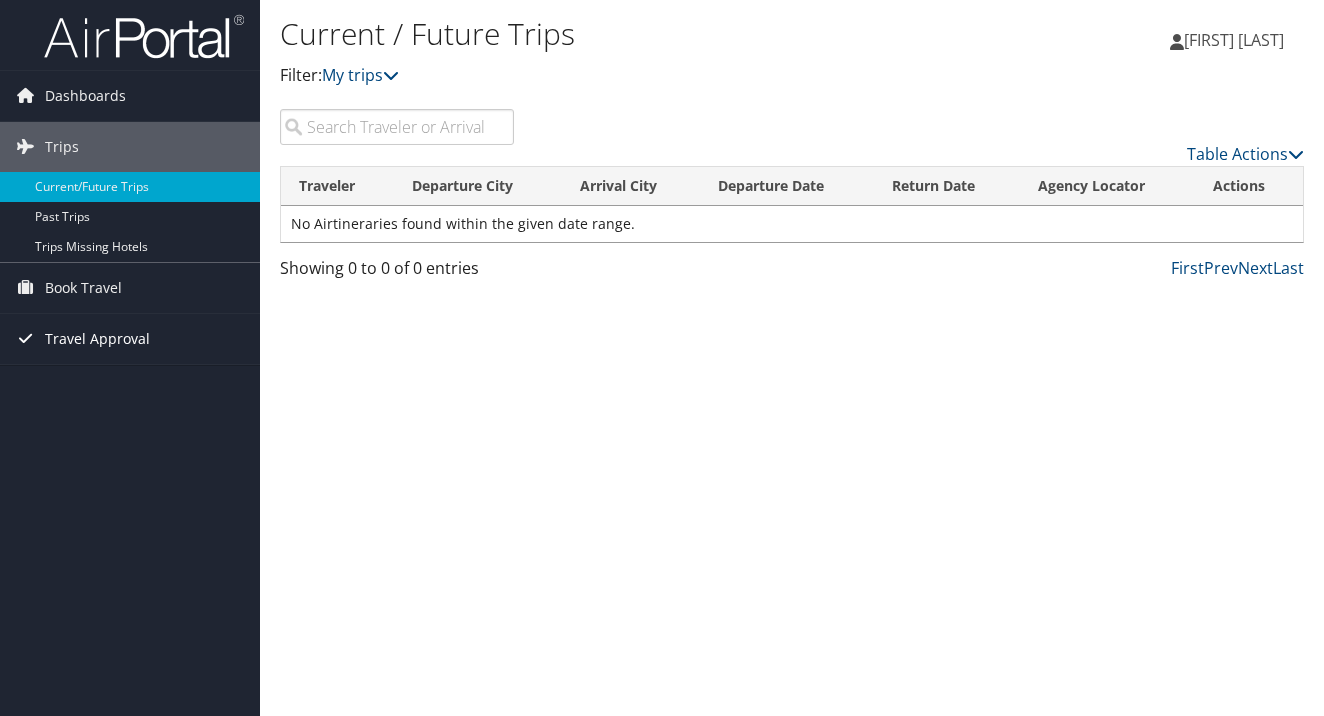 click on "Travel Approval" at bounding box center (97, 339) 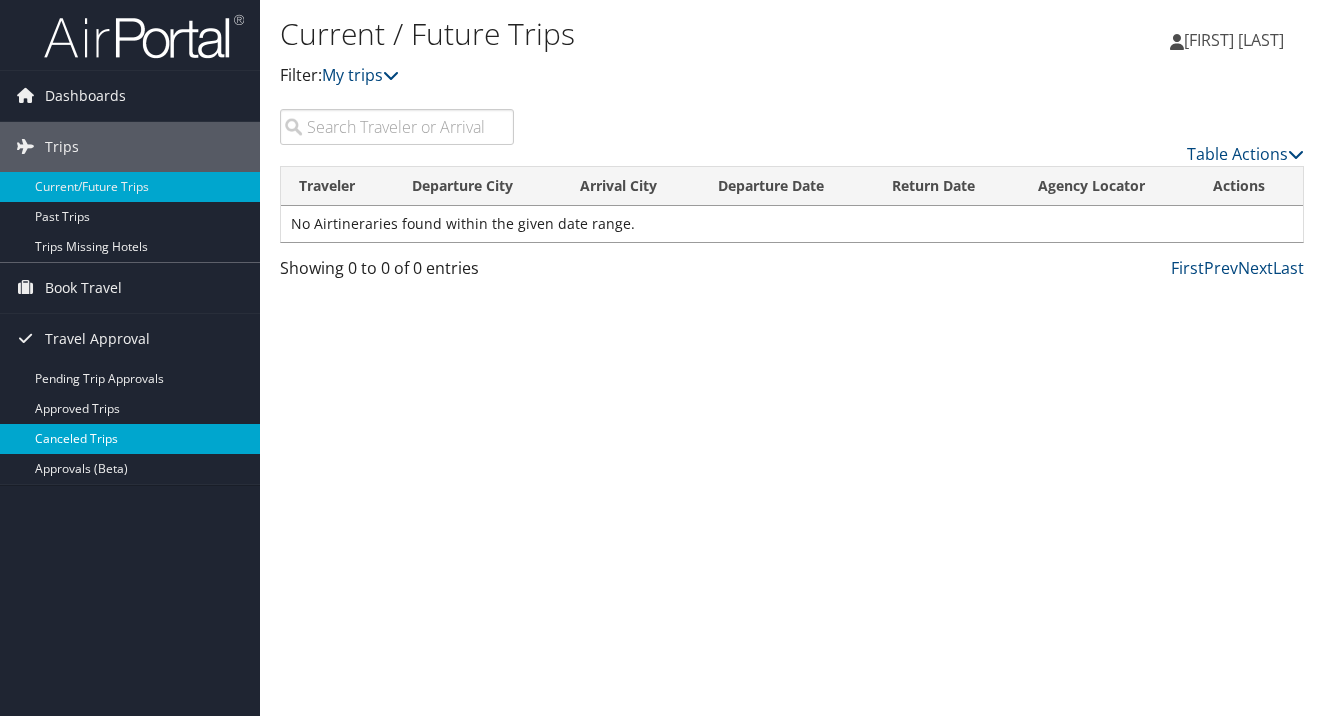 click on "Canceled Trips" at bounding box center (130, 439) 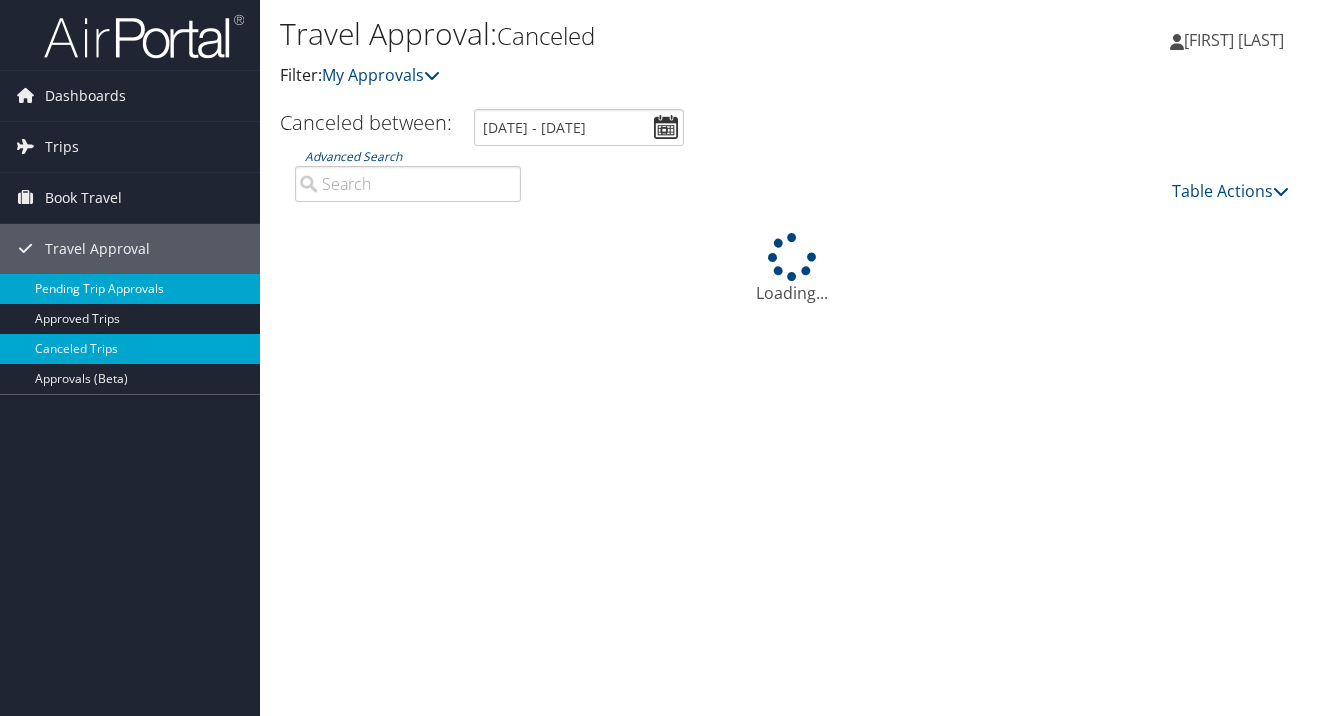 scroll, scrollTop: 0, scrollLeft: 0, axis: both 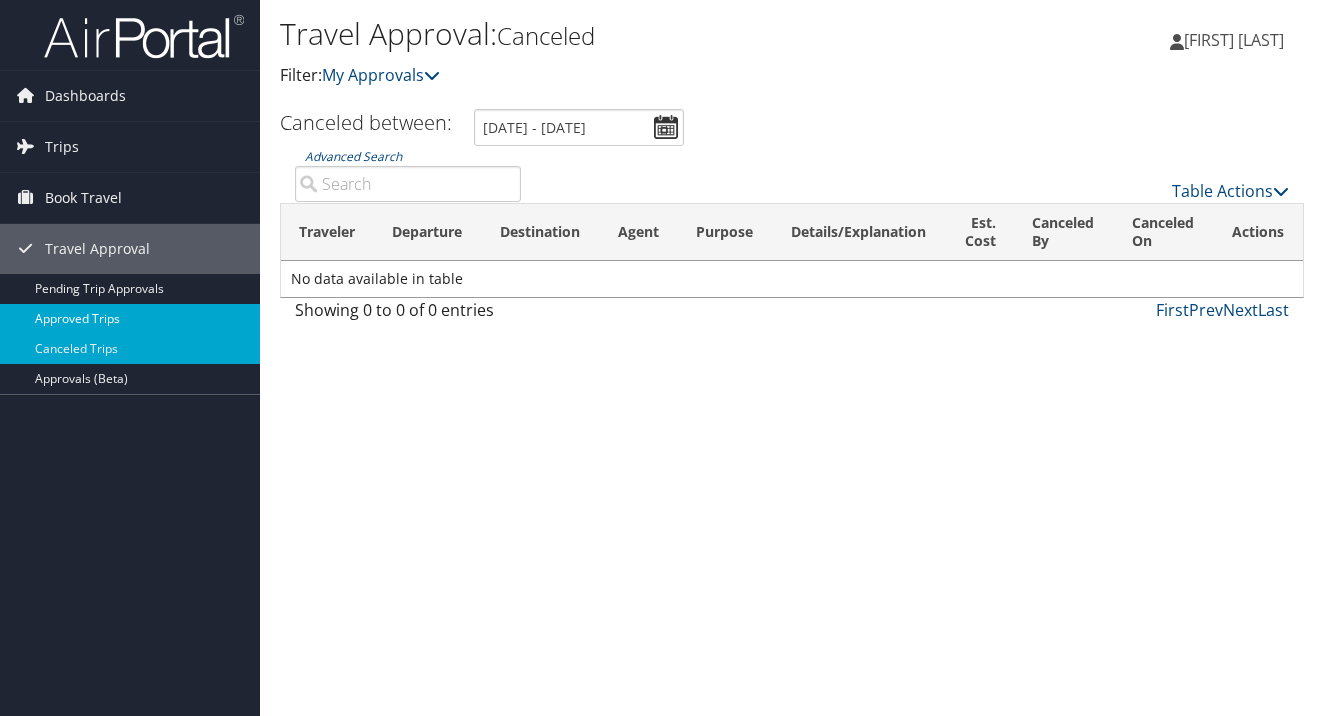 click on "Approved Trips" at bounding box center (130, 319) 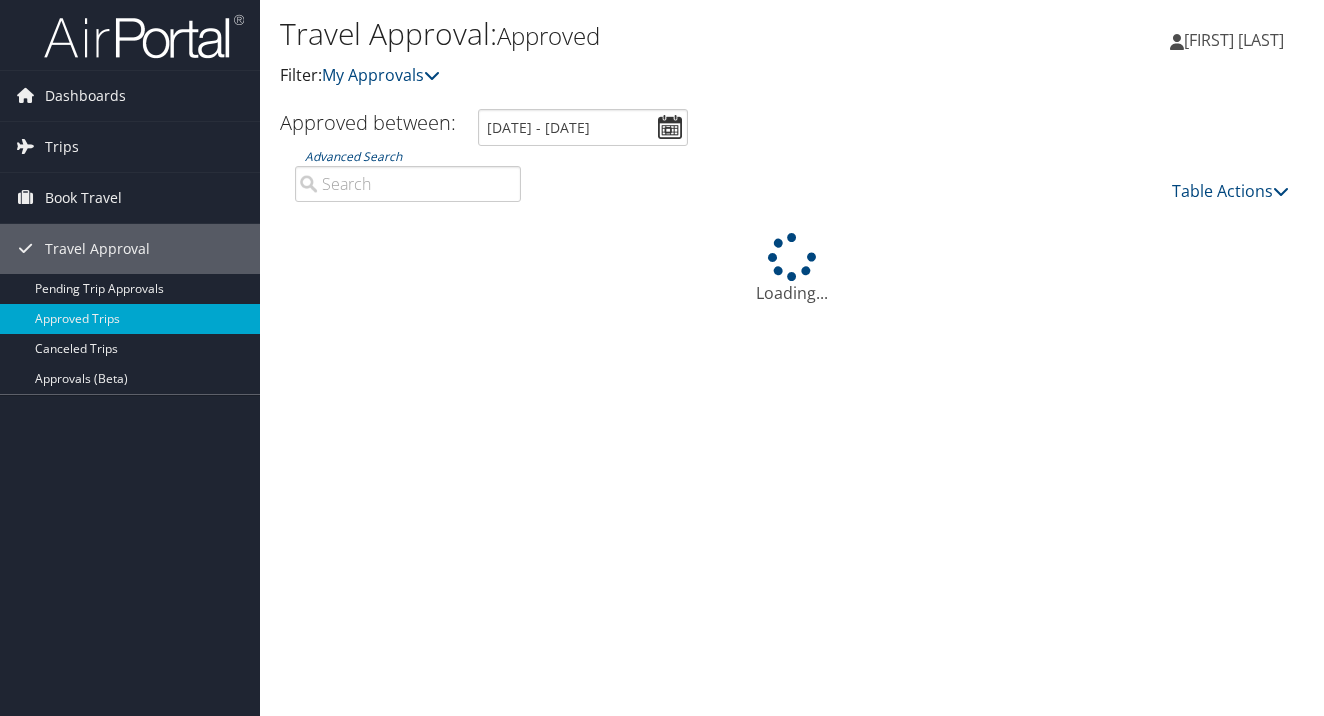 scroll, scrollTop: 0, scrollLeft: 0, axis: both 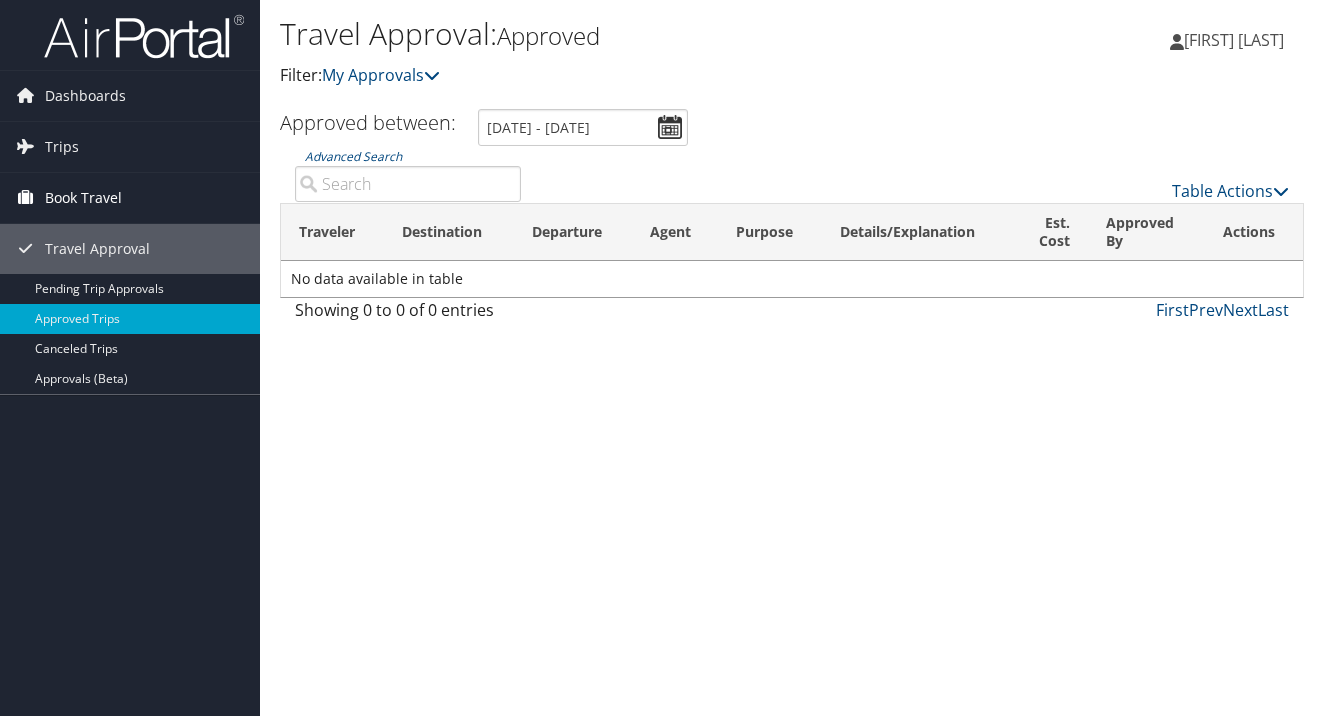 click on "Book Travel" at bounding box center [83, 198] 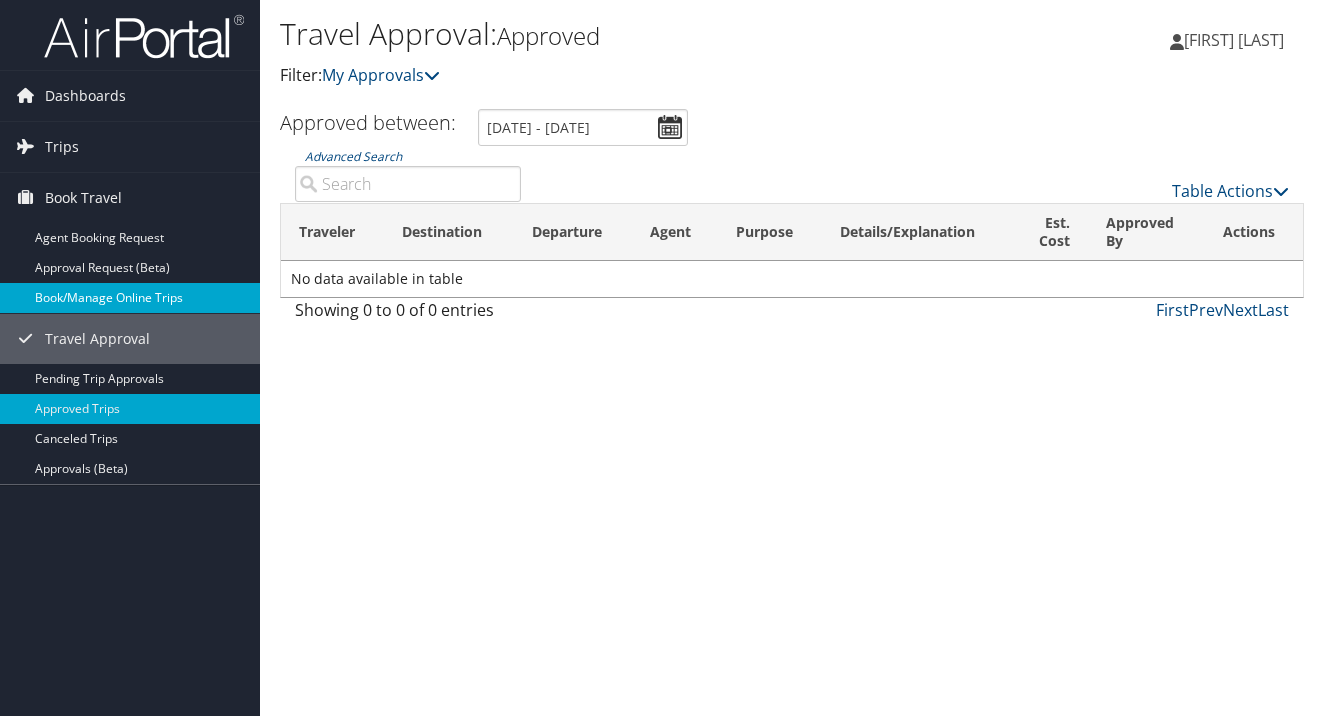 click on "Book/Manage Online Trips" at bounding box center [130, 298] 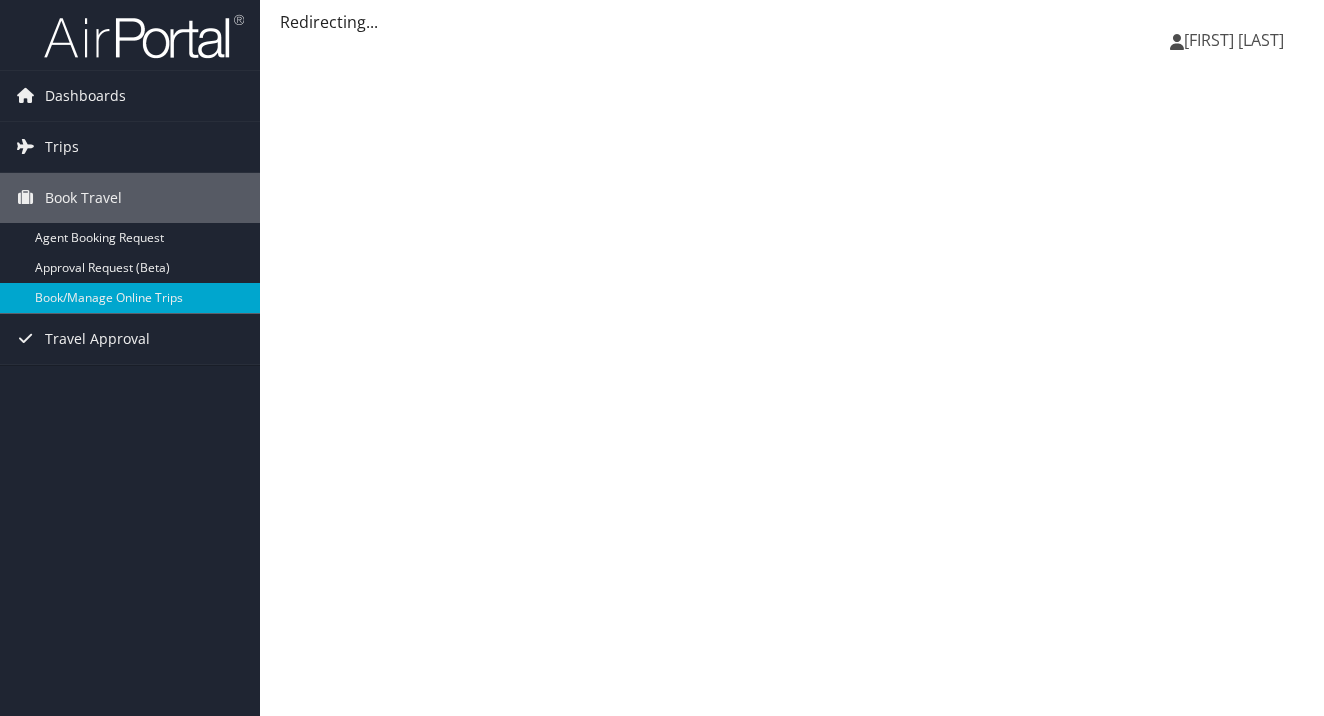 scroll, scrollTop: 0, scrollLeft: 0, axis: both 